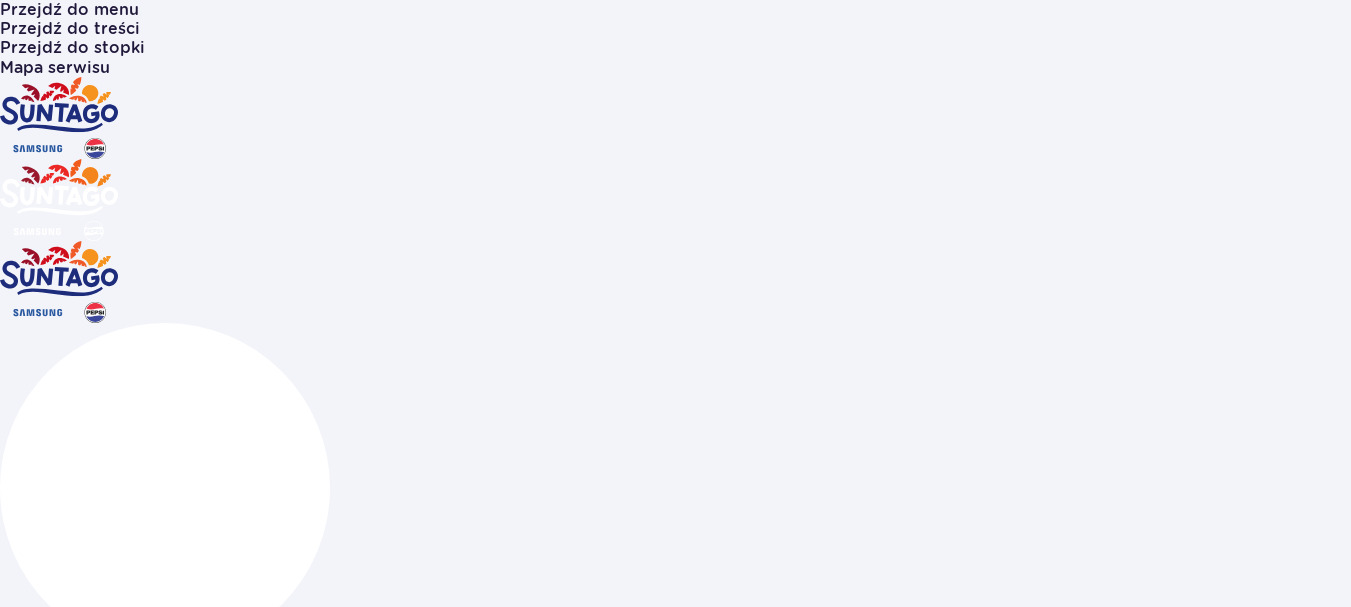 scroll, scrollTop: 0, scrollLeft: 0, axis: both 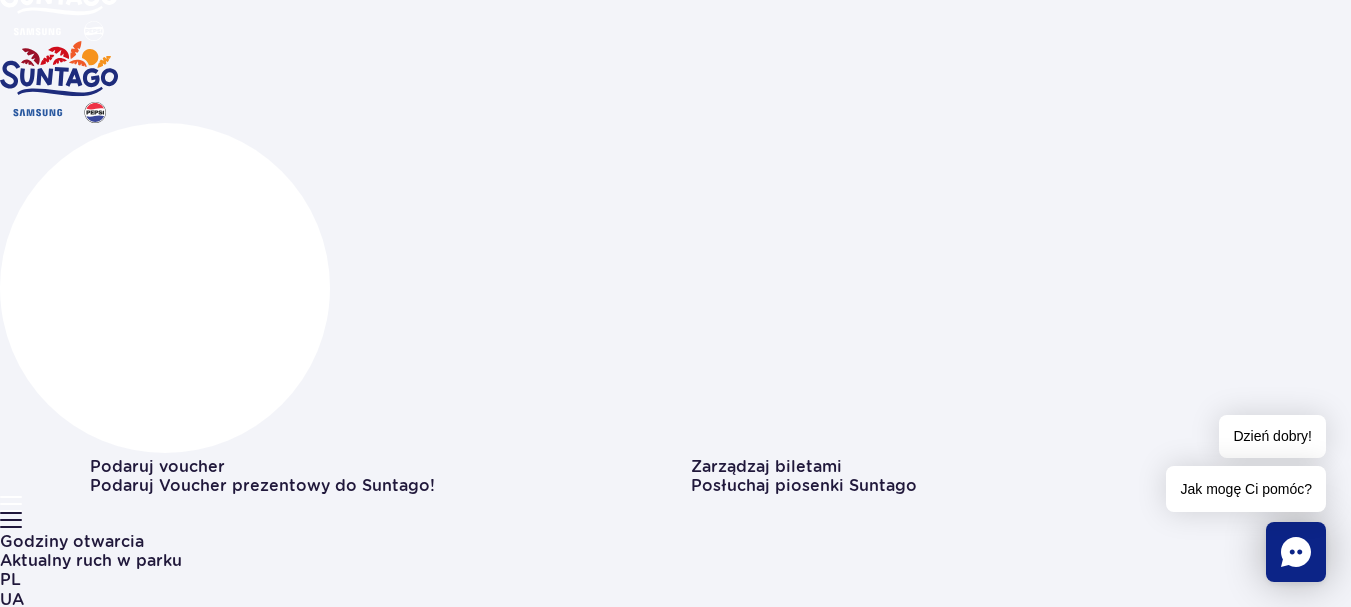 click at bounding box center (90, 11534) 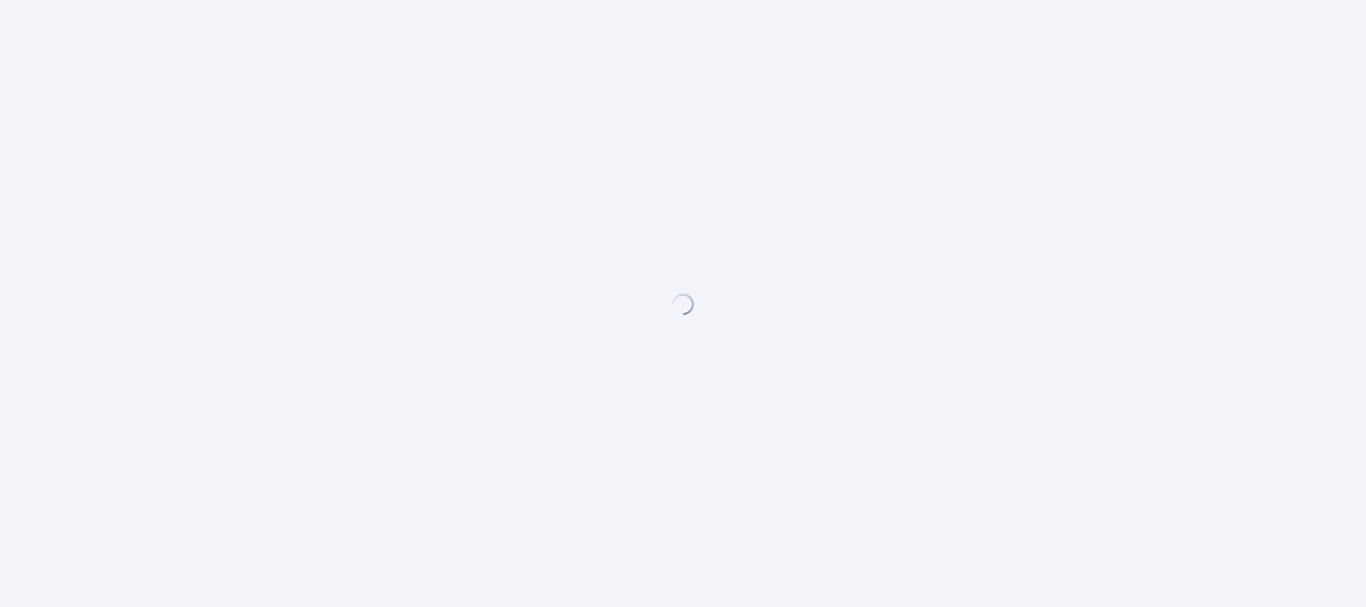 scroll, scrollTop: 0, scrollLeft: 0, axis: both 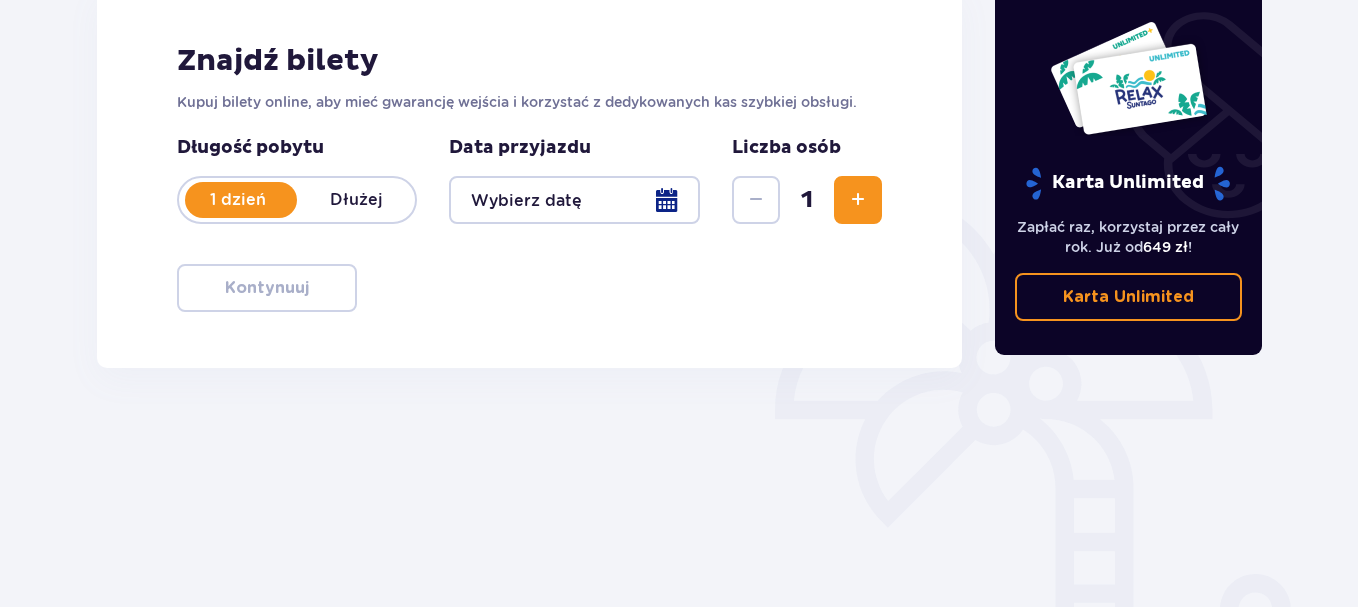 click at bounding box center (858, 200) 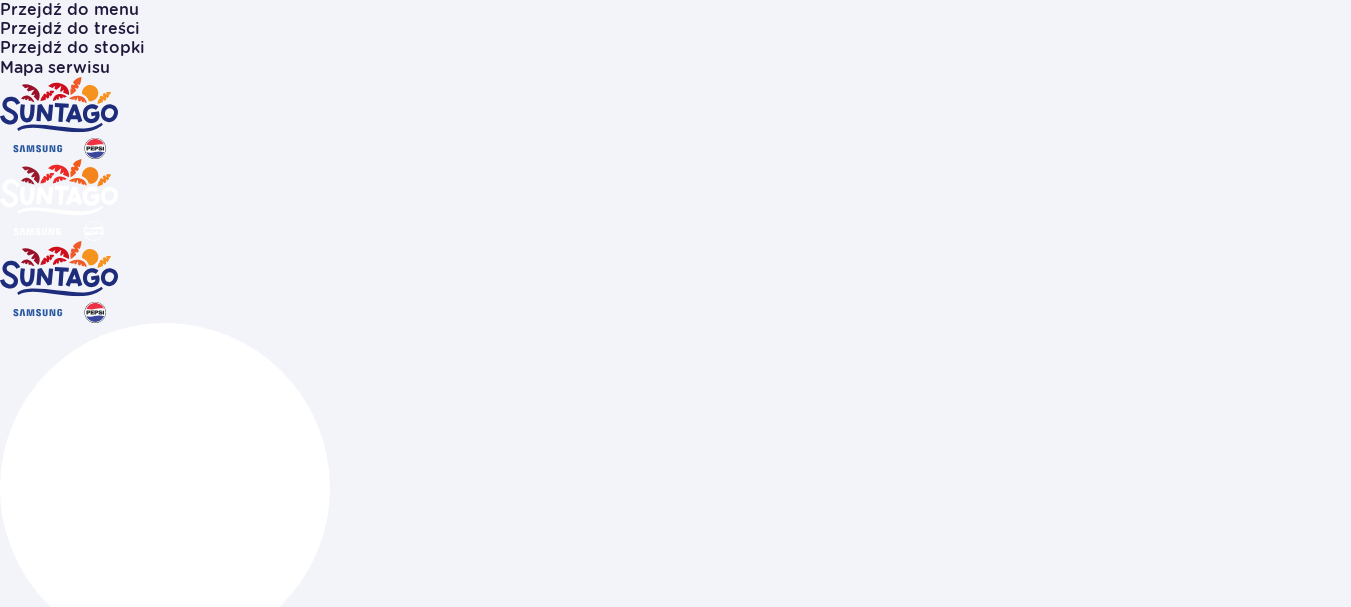 click at bounding box center [691, 11739] 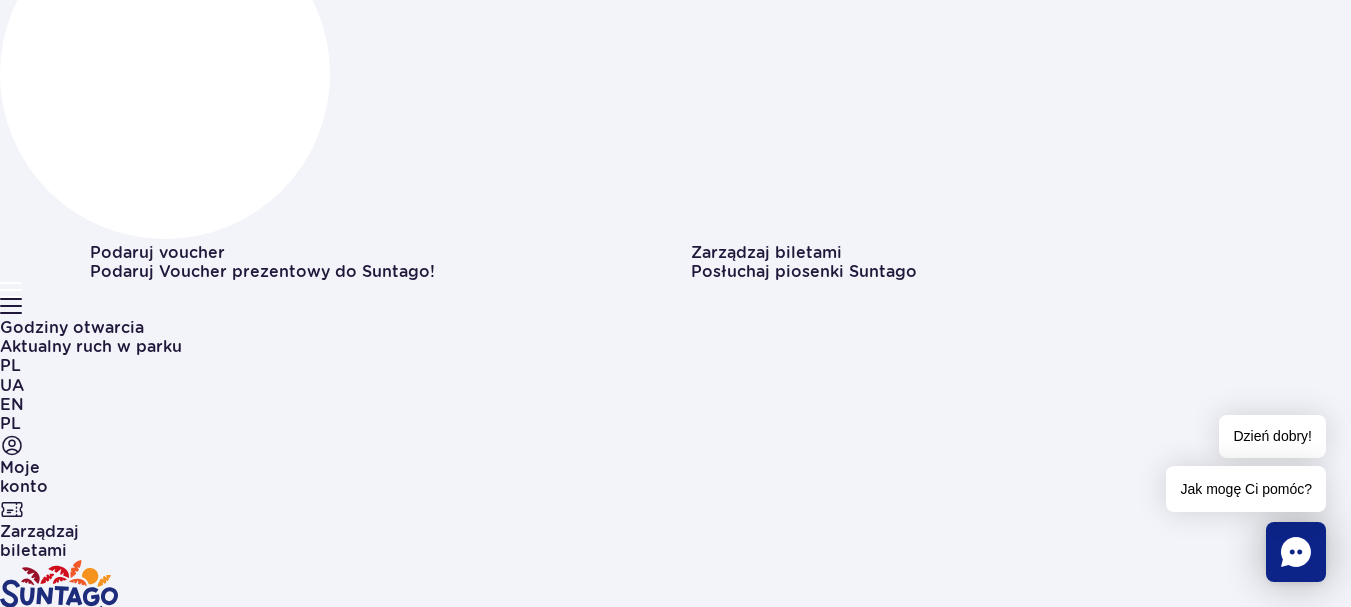scroll, scrollTop: 500, scrollLeft: 0, axis: vertical 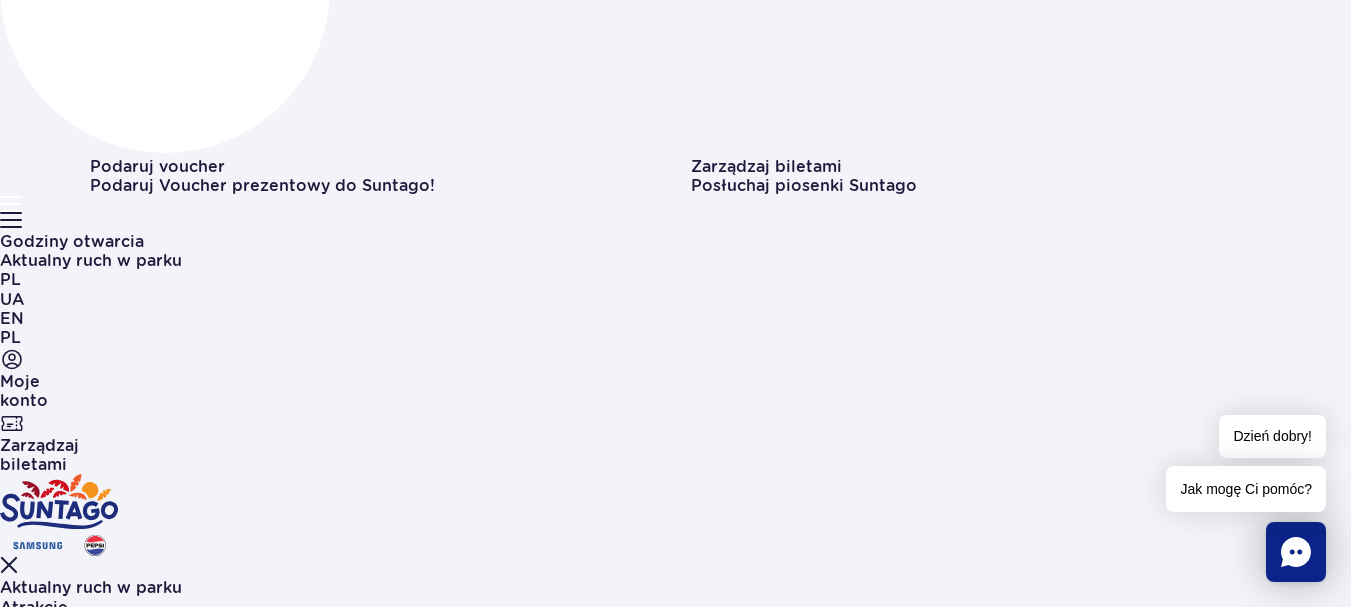 click on "2 strefy  16+
Jamango, Relax" at bounding box center [675, 11802] 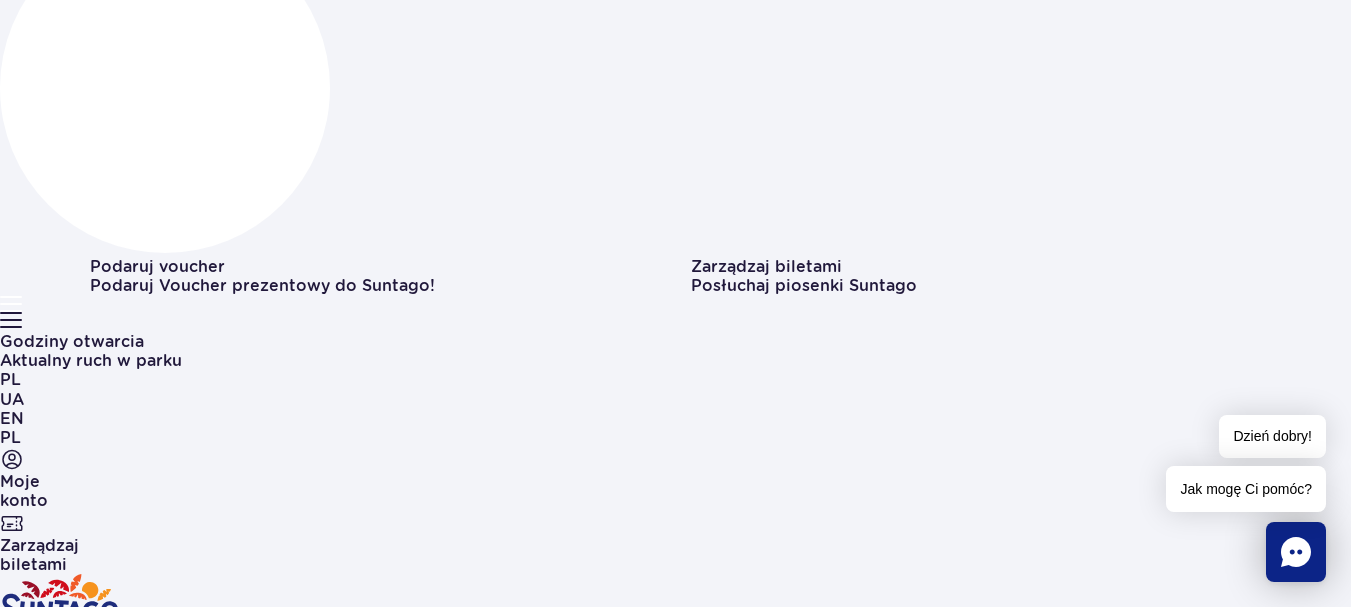 scroll, scrollTop: 0, scrollLeft: 0, axis: both 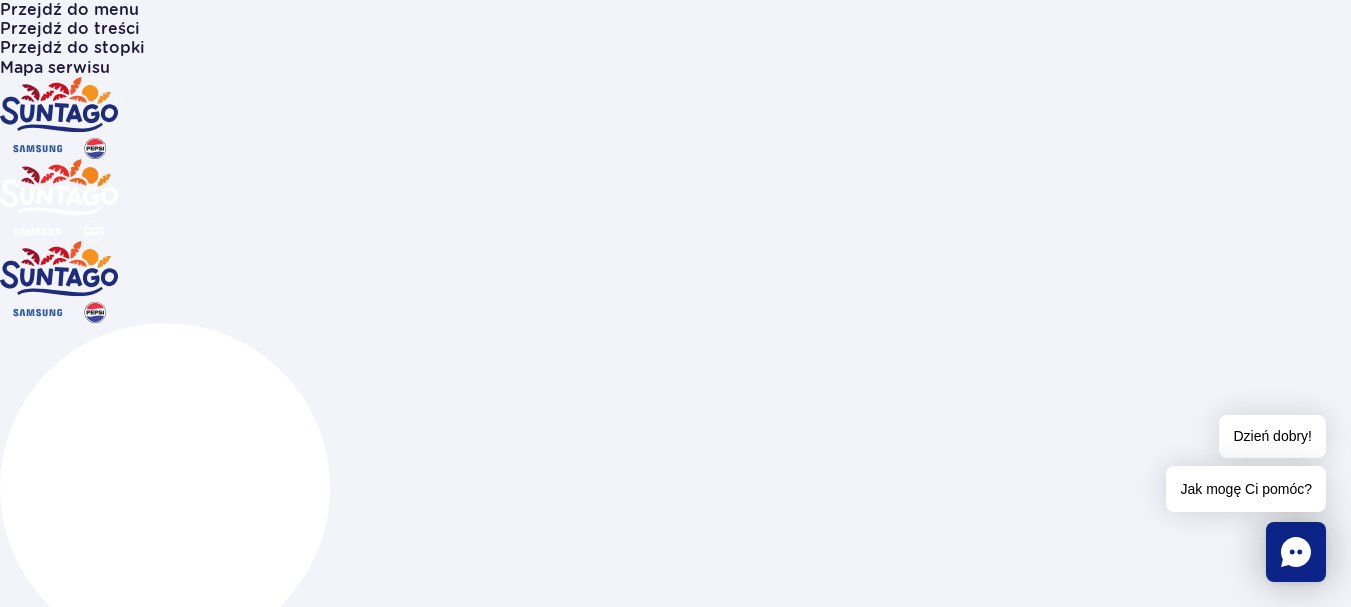 click on "Nocleg" at bounding box center [29, 8691] 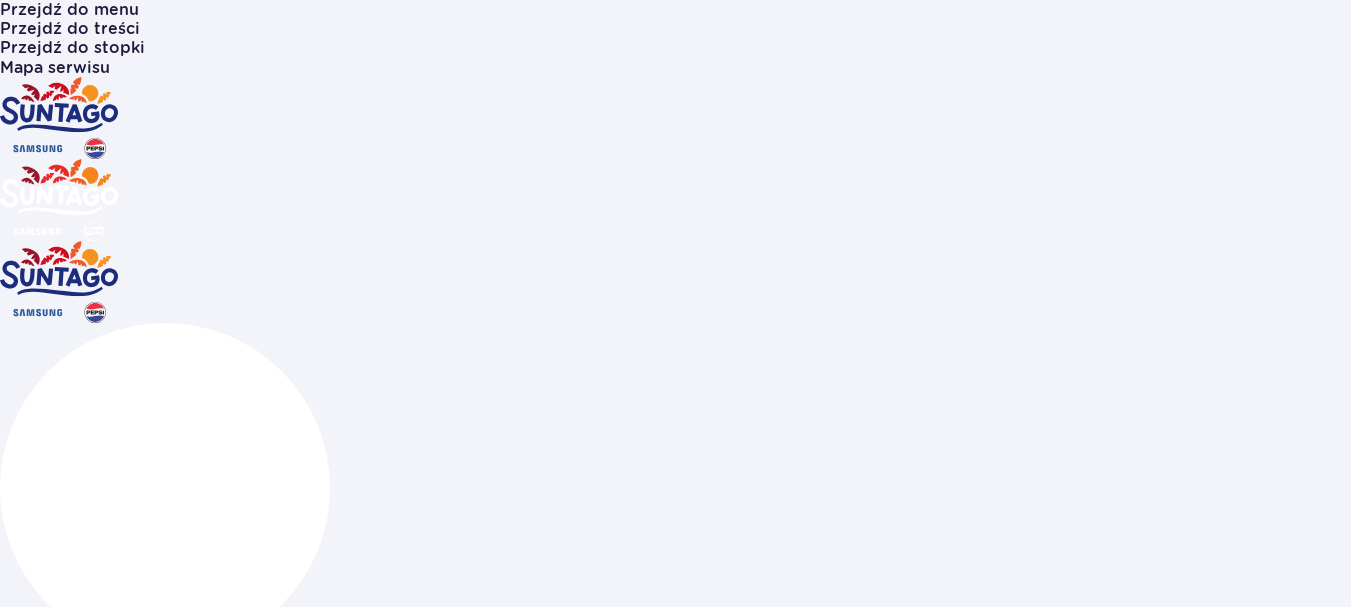 scroll, scrollTop: 0, scrollLeft: 0, axis: both 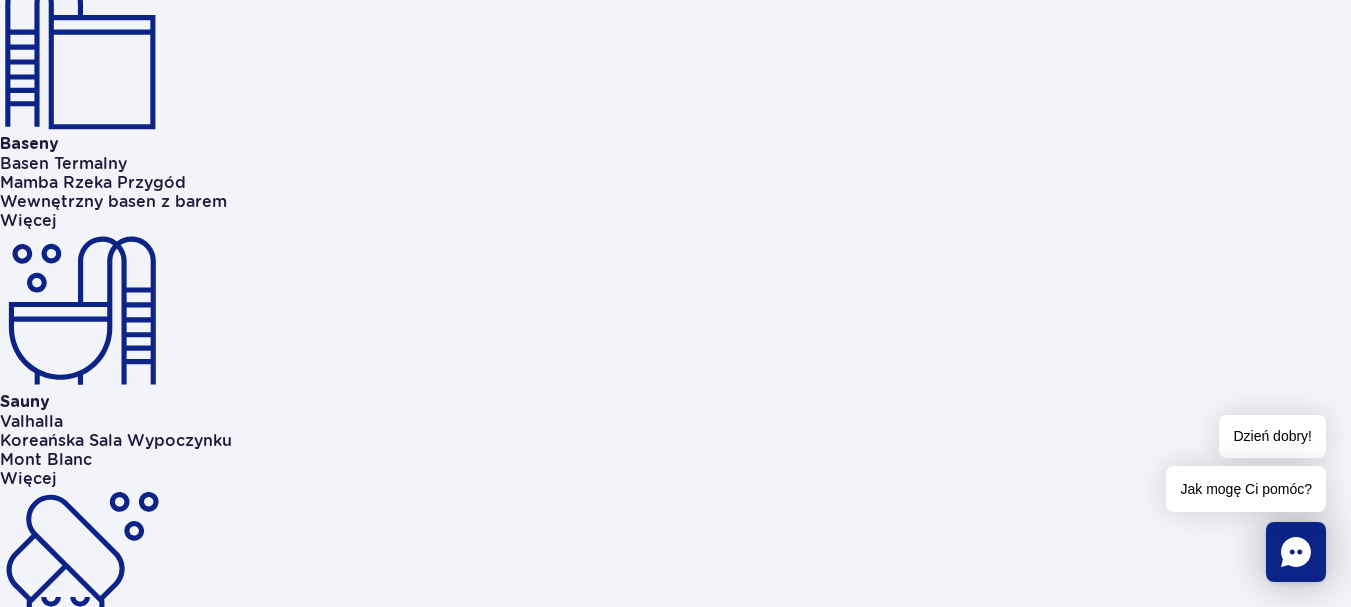 click on "Grand Villa" at bounding box center [46, 13603] 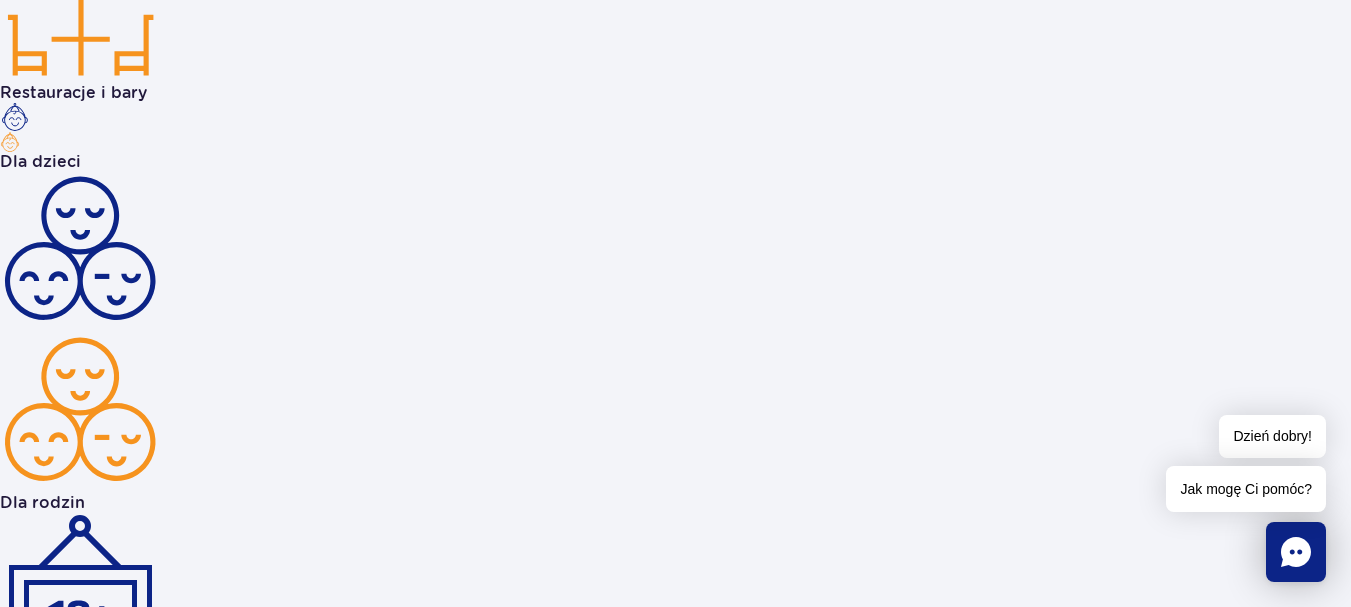 scroll, scrollTop: 2501, scrollLeft: 0, axis: vertical 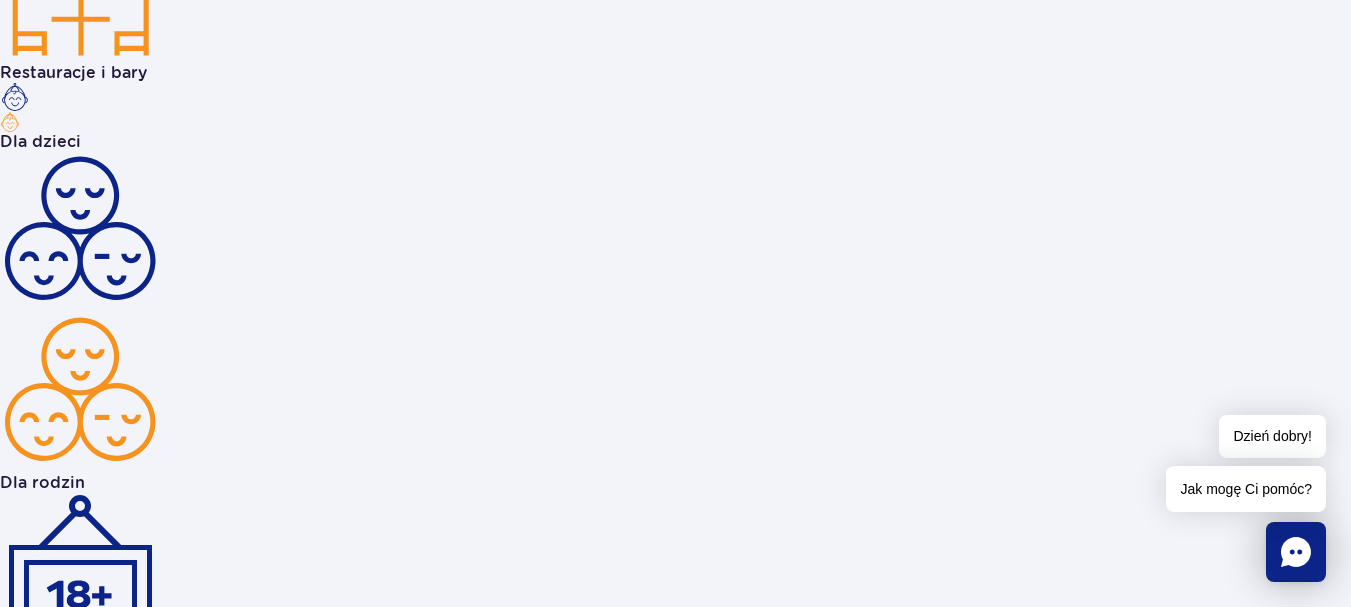 click on "Zarezerwuj online" at bounding box center (346, 16127) 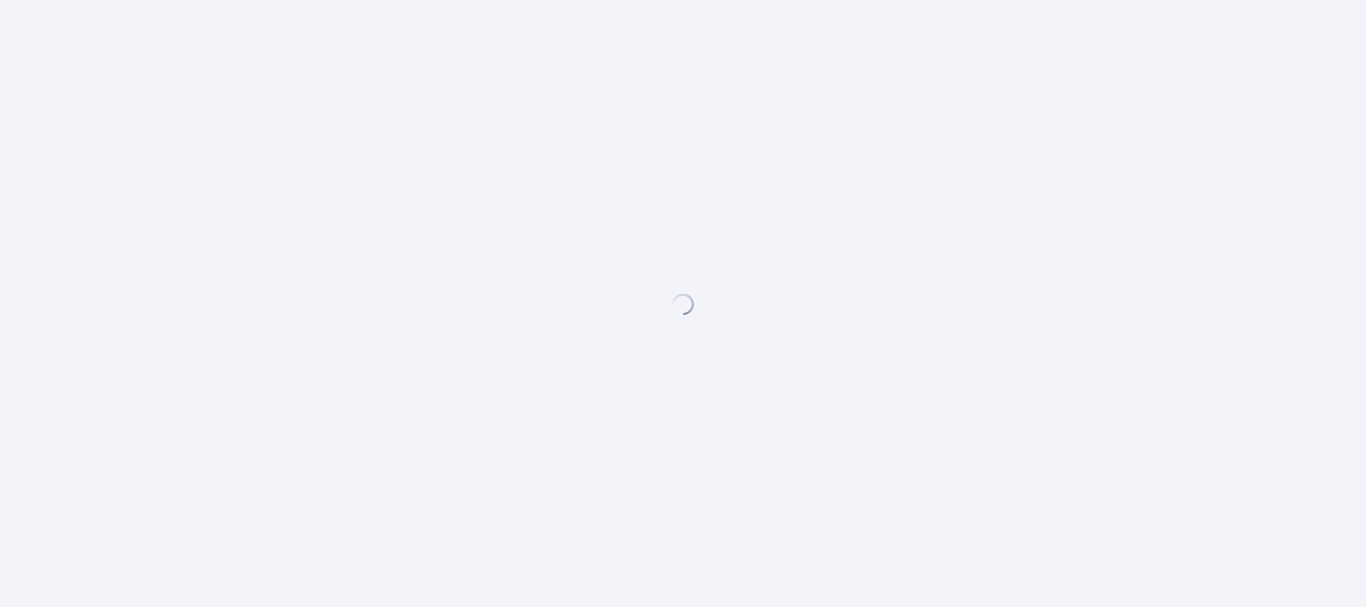 scroll, scrollTop: 0, scrollLeft: 0, axis: both 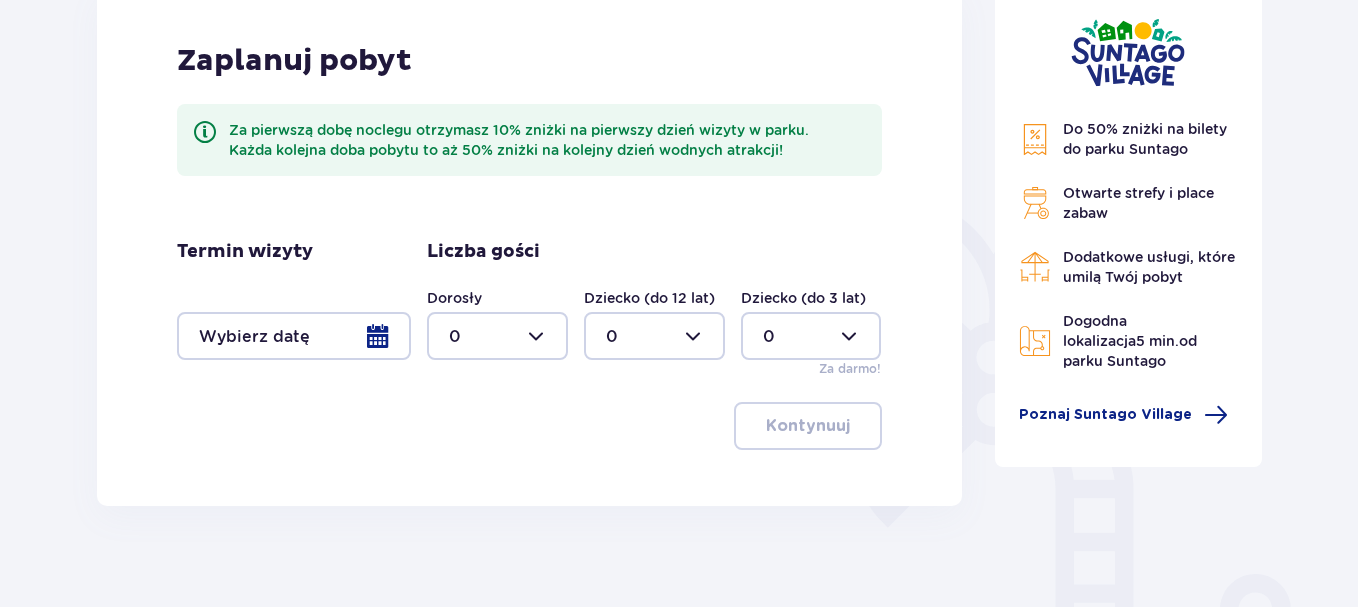 click at bounding box center [497, 336] 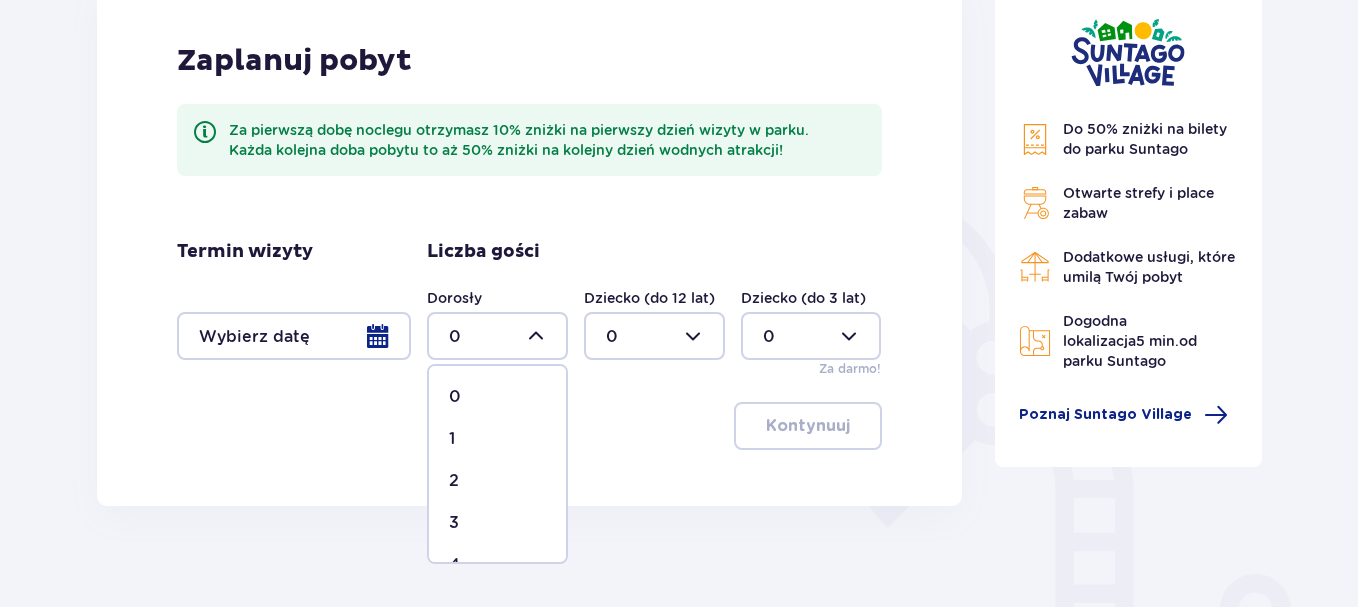click on "2" at bounding box center (454, 481) 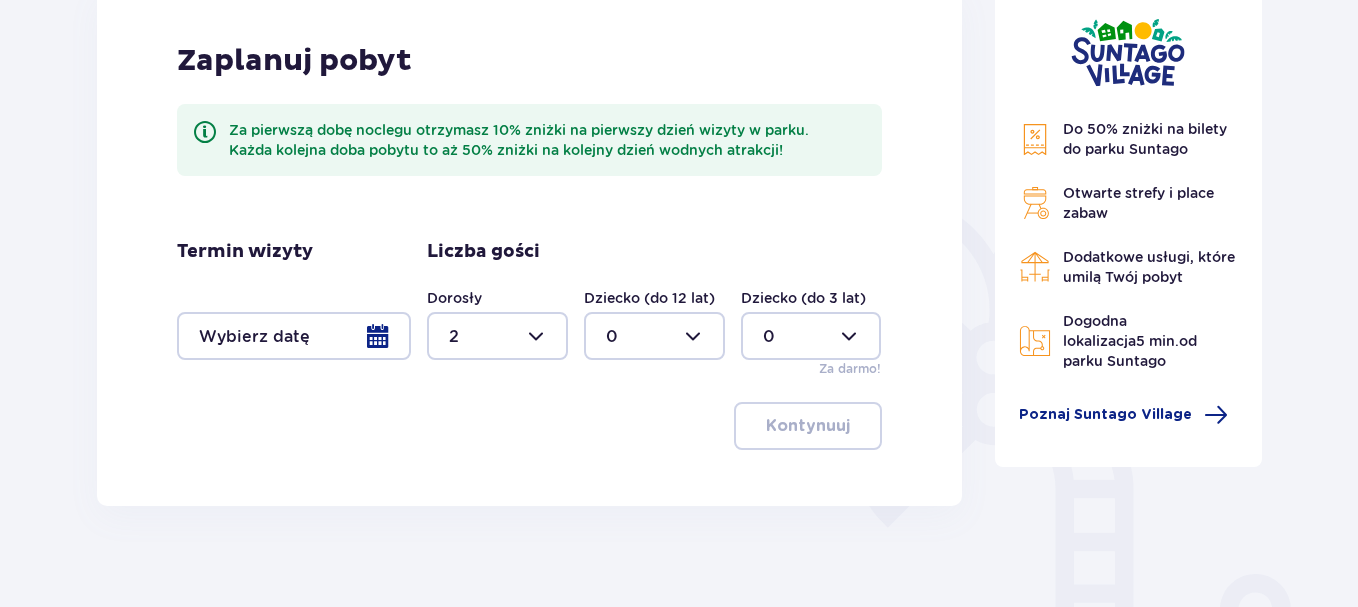 click at bounding box center (294, 336) 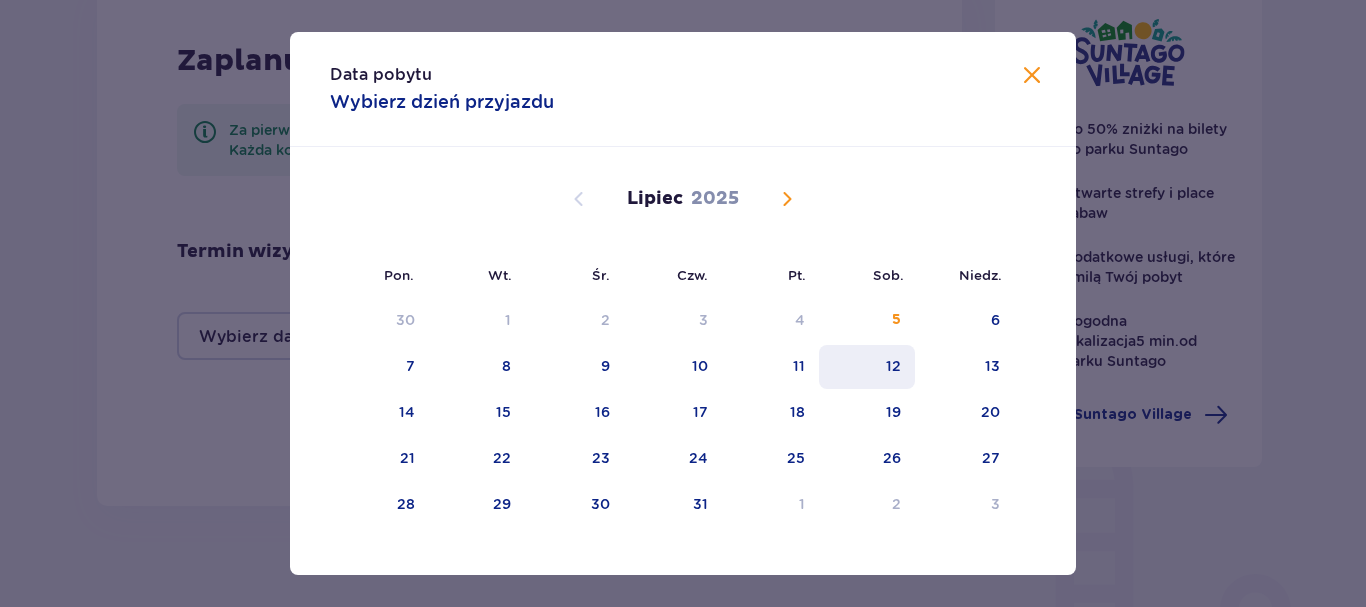 click on "12" at bounding box center (893, 366) 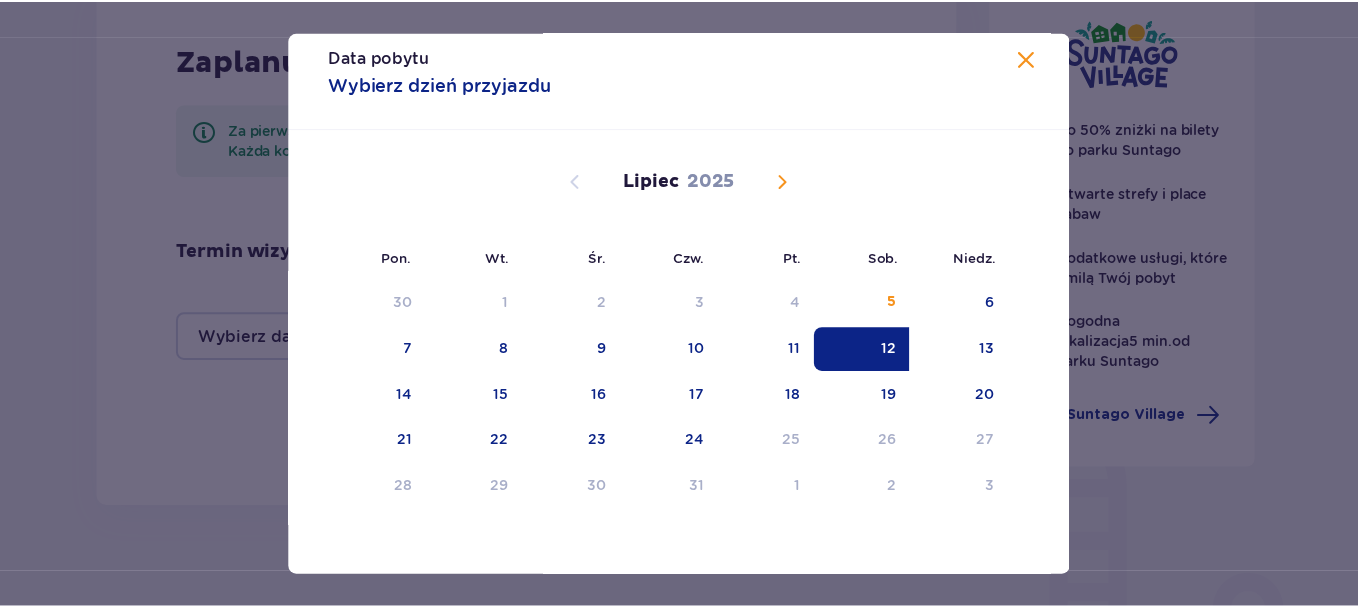 scroll, scrollTop: 26, scrollLeft: 0, axis: vertical 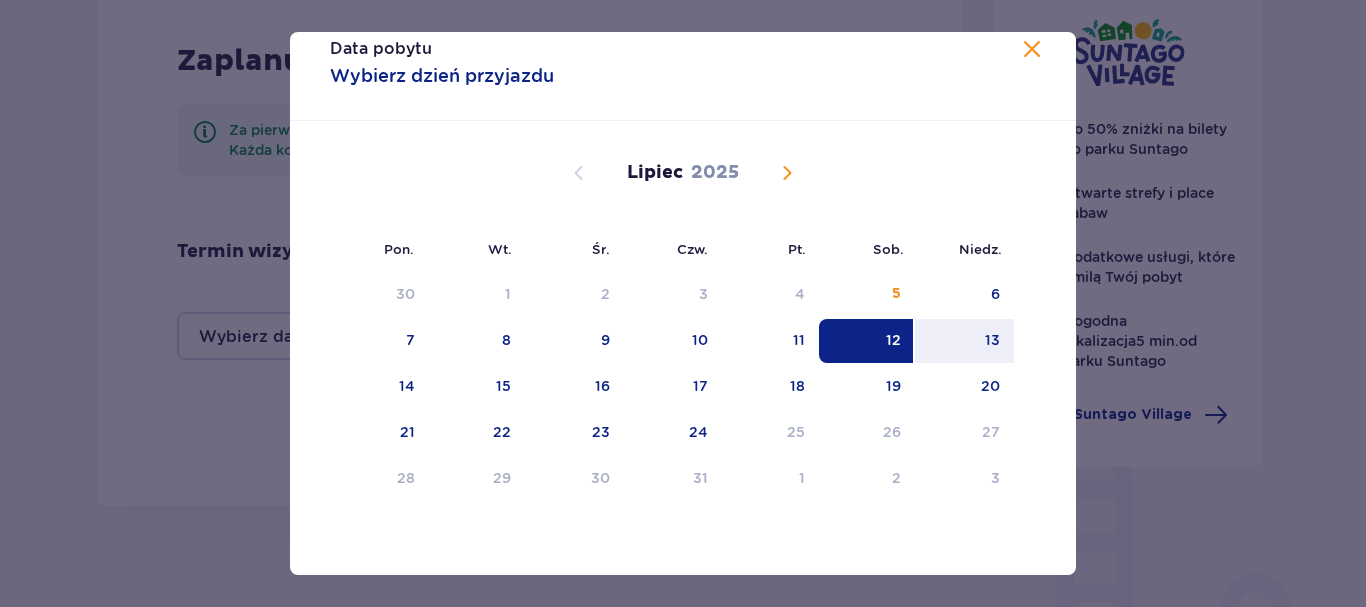 click on "12" at bounding box center [867, 341] 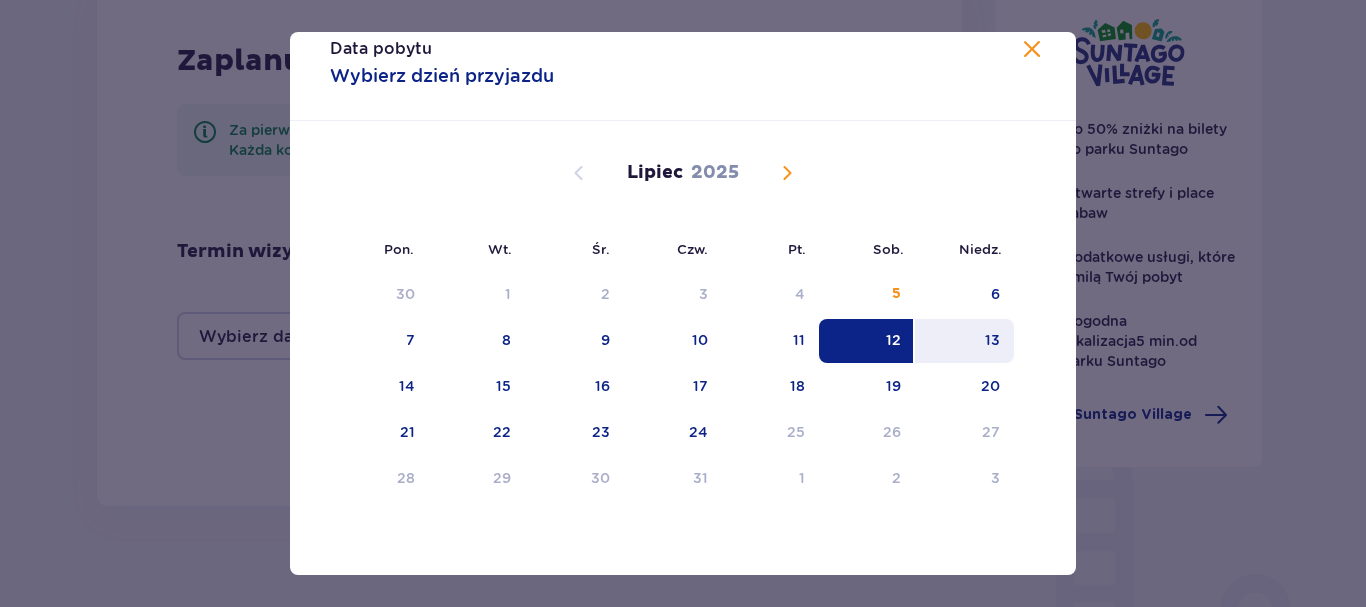 click on "13" at bounding box center [992, 340] 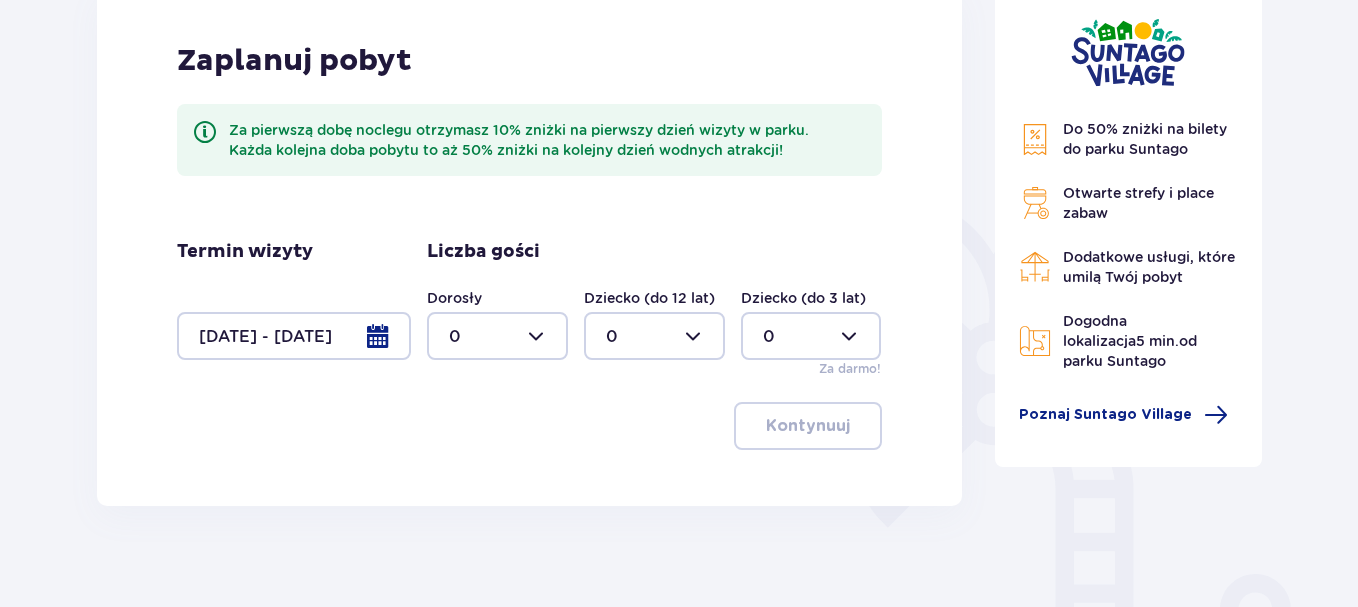 click at bounding box center [497, 336] 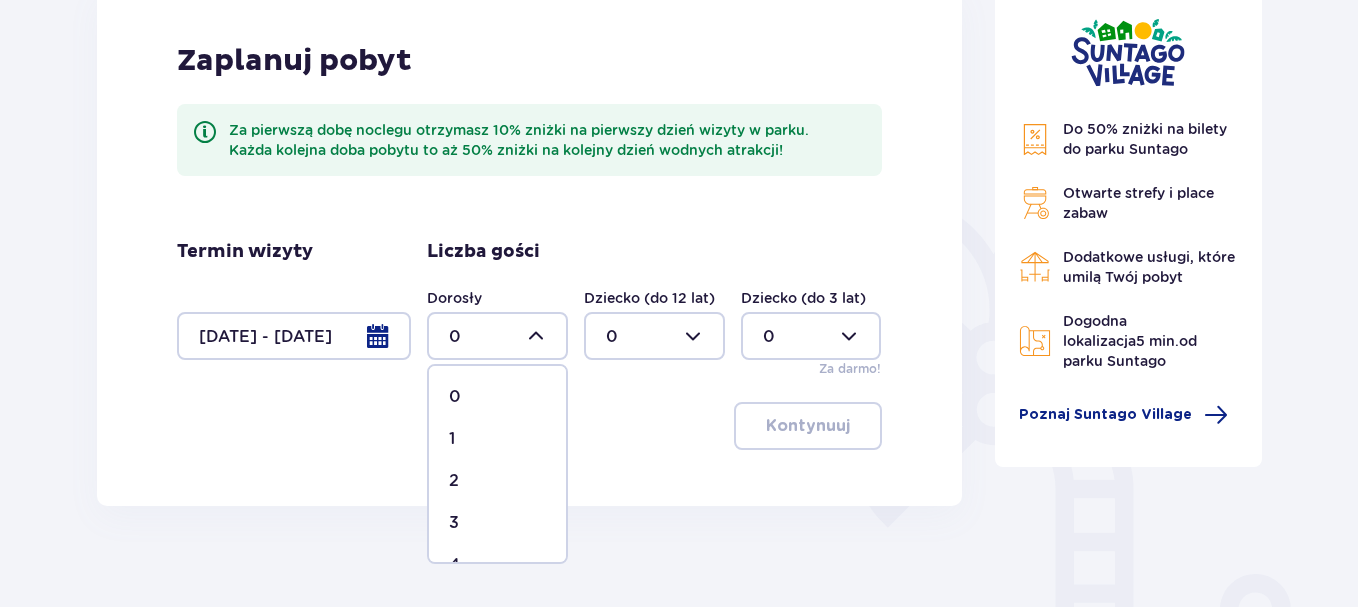 click on "2" at bounding box center (497, 481) 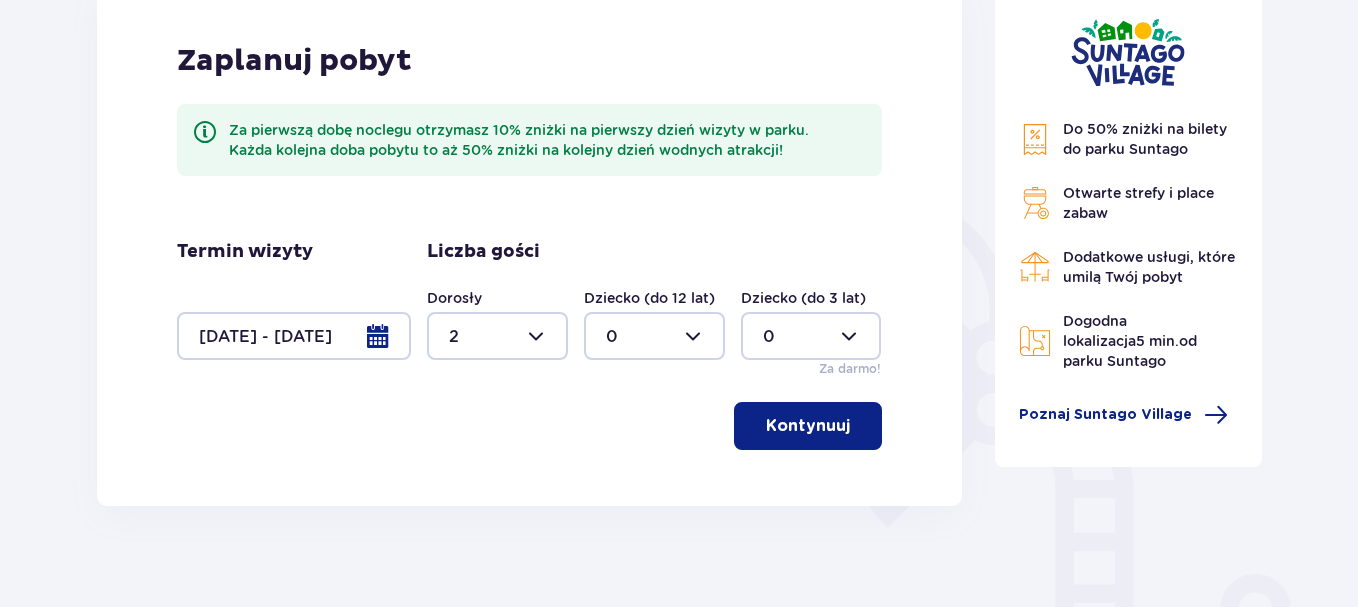click on "Kontynuuj" at bounding box center (808, 426) 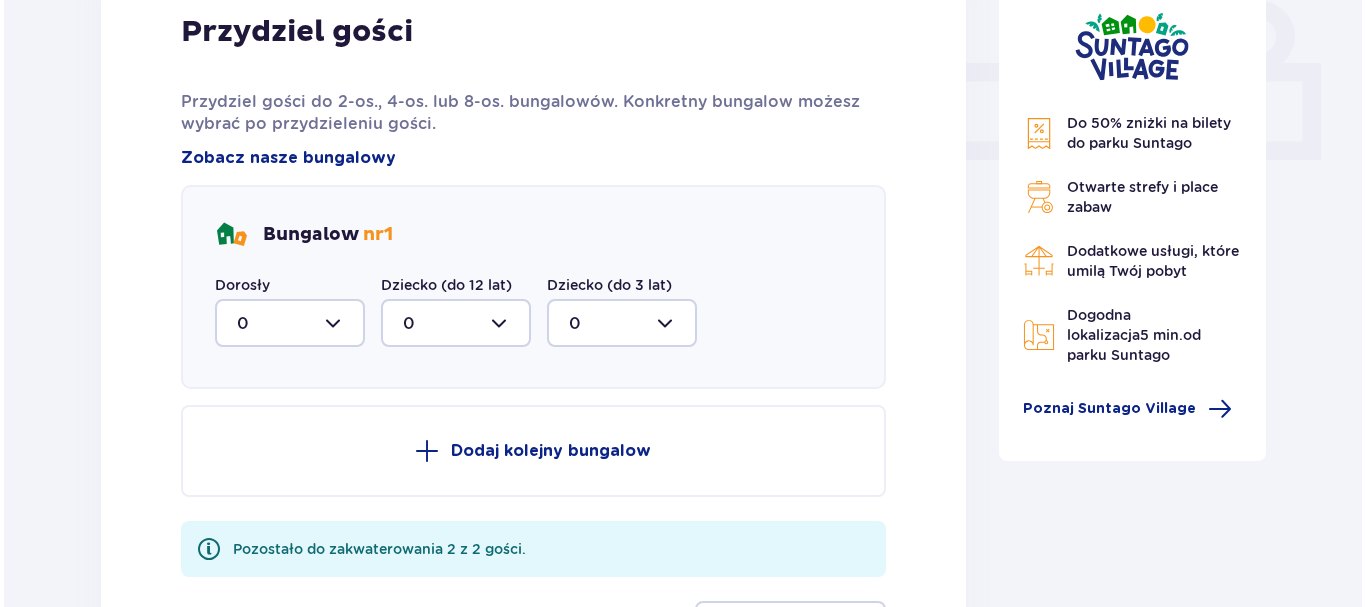 scroll, scrollTop: 791, scrollLeft: 0, axis: vertical 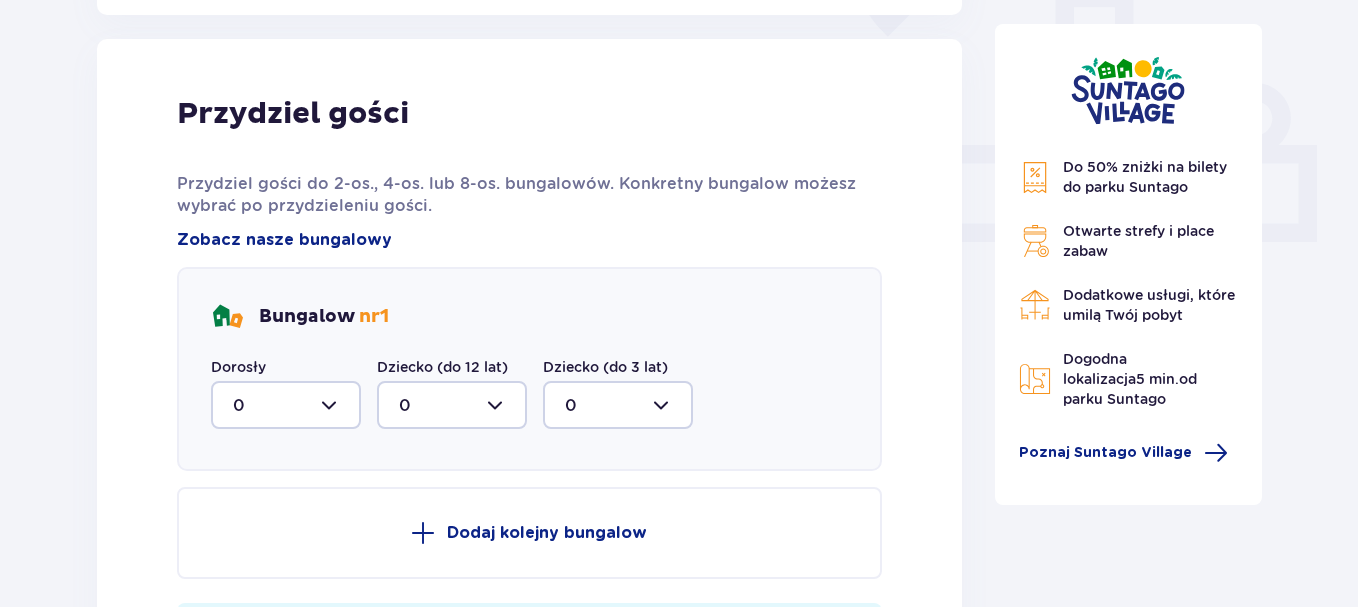 click at bounding box center (286, 405) 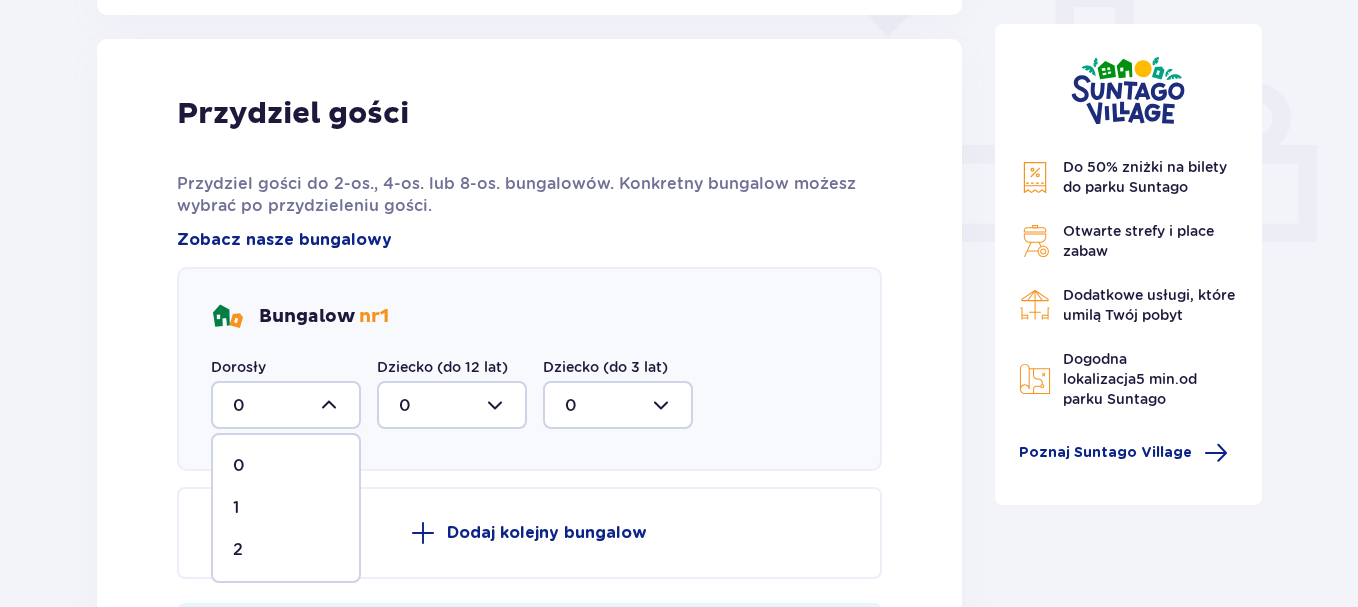 click on "2" at bounding box center (238, 550) 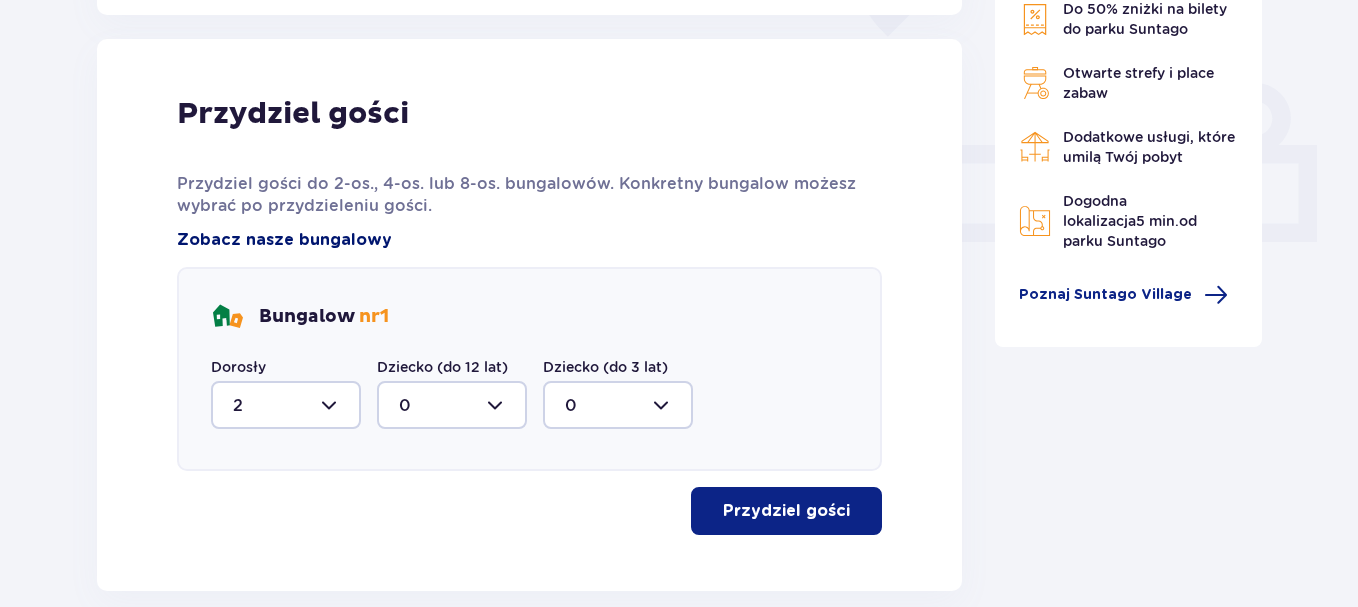 click on "Zobacz nasze bungalowy" at bounding box center (284, 240) 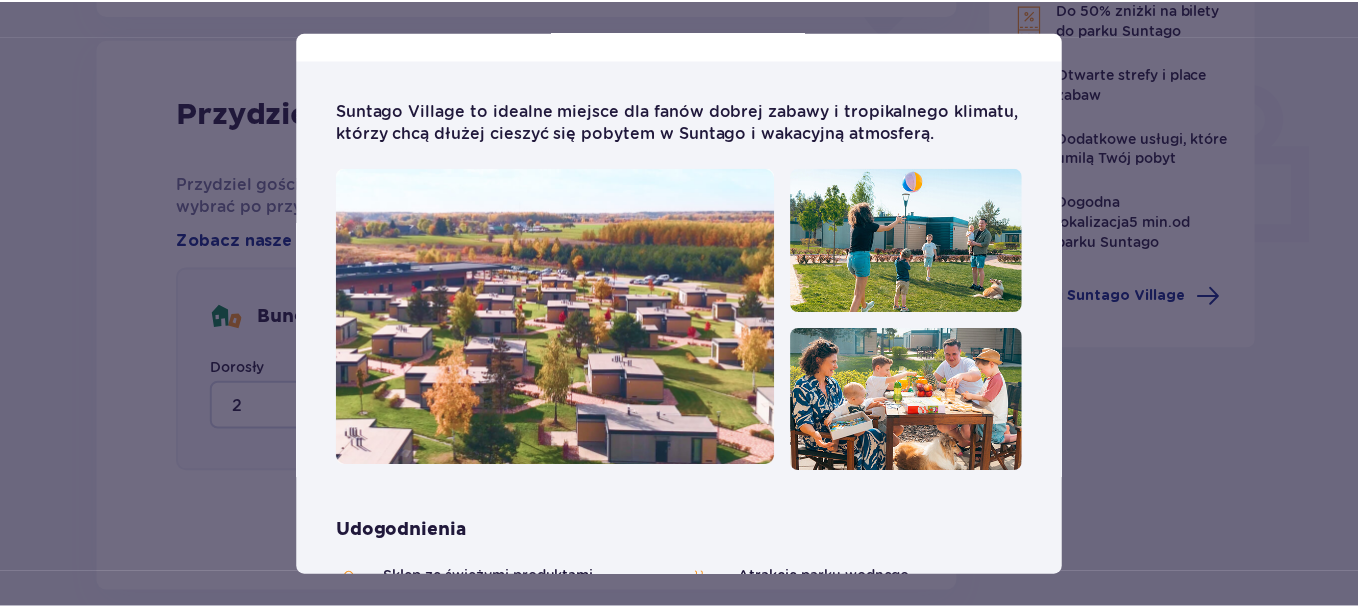 scroll, scrollTop: 0, scrollLeft: 0, axis: both 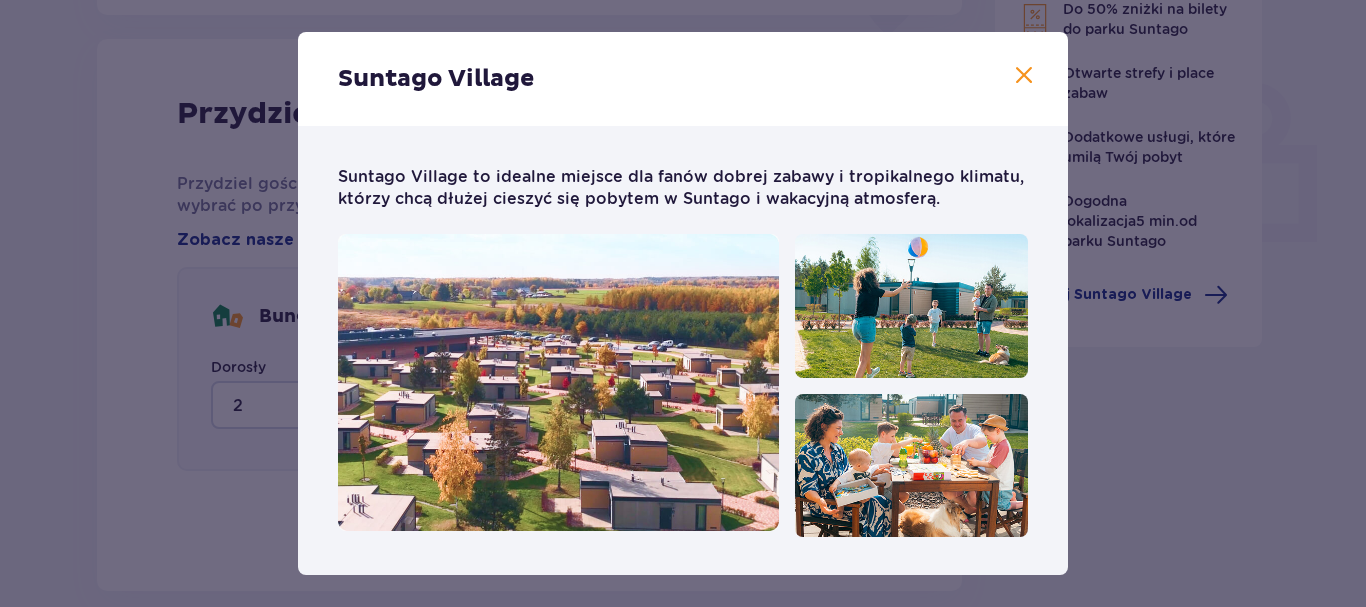 click at bounding box center [1024, 76] 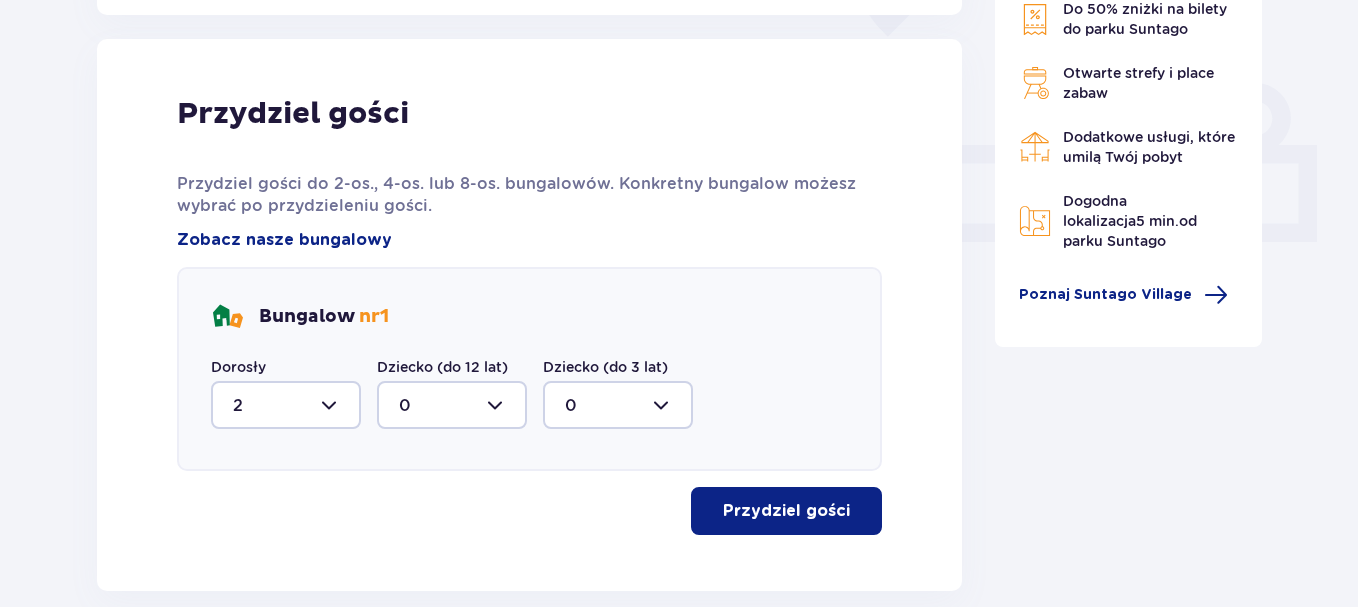 click on "Przydziel gości" at bounding box center (786, 511) 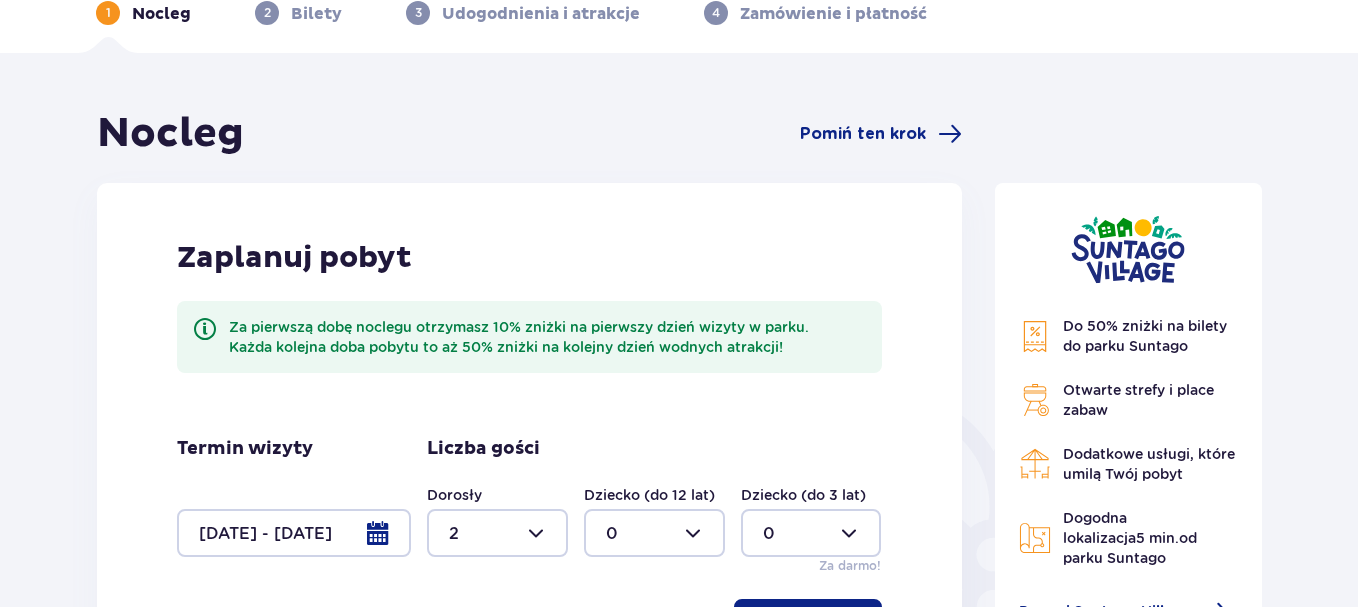 scroll, scrollTop: 0, scrollLeft: 0, axis: both 